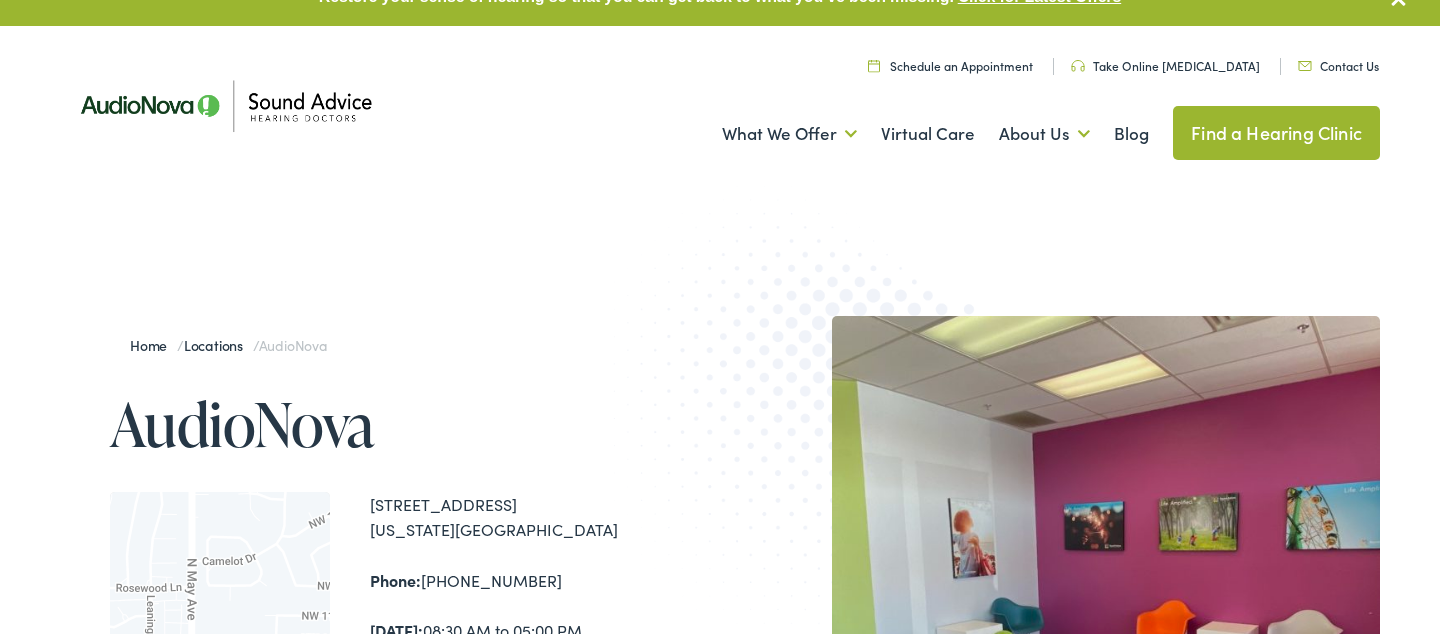 scroll, scrollTop: 0, scrollLeft: 0, axis: both 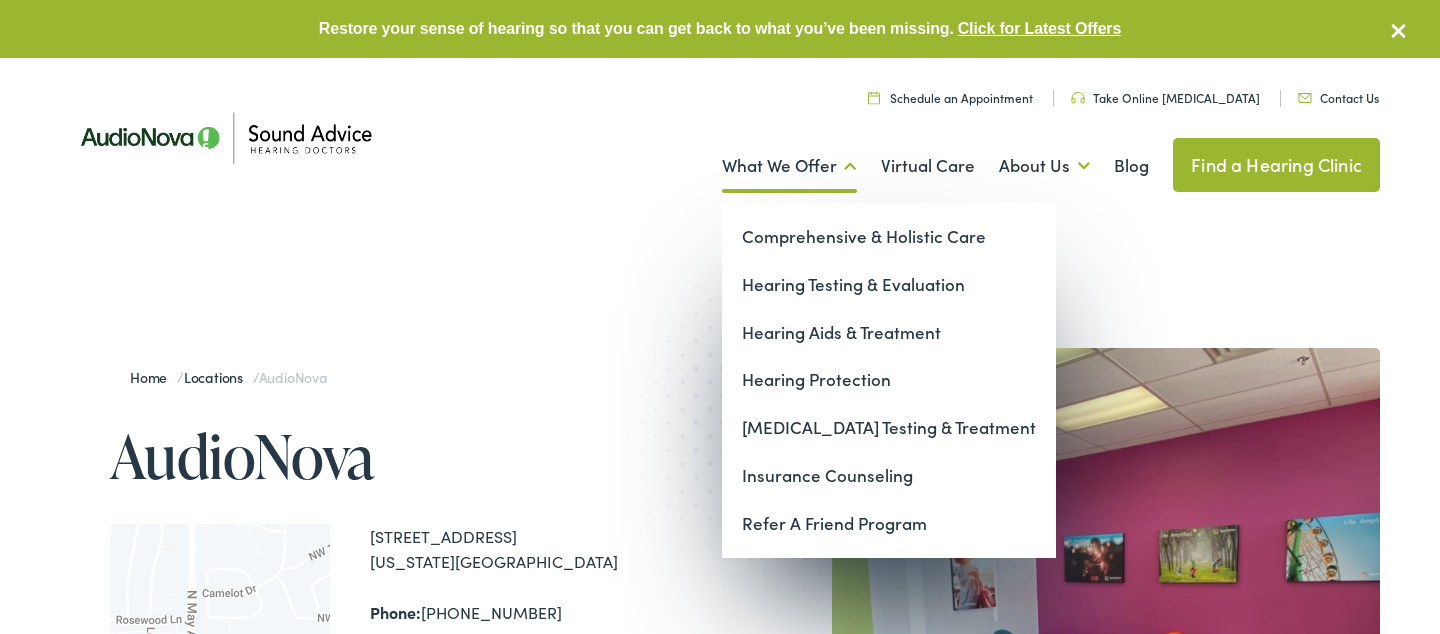 click on "What We Offer" at bounding box center [789, 166] 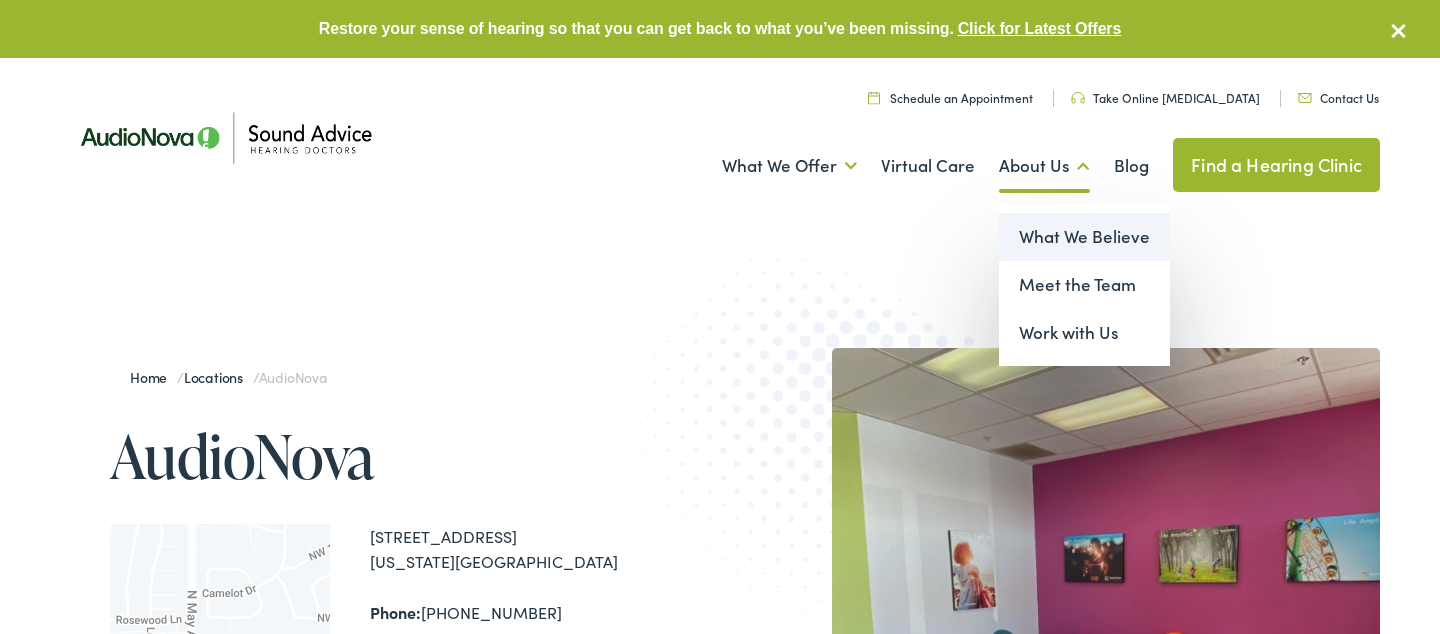 click on "What We Believe" at bounding box center [1084, 237] 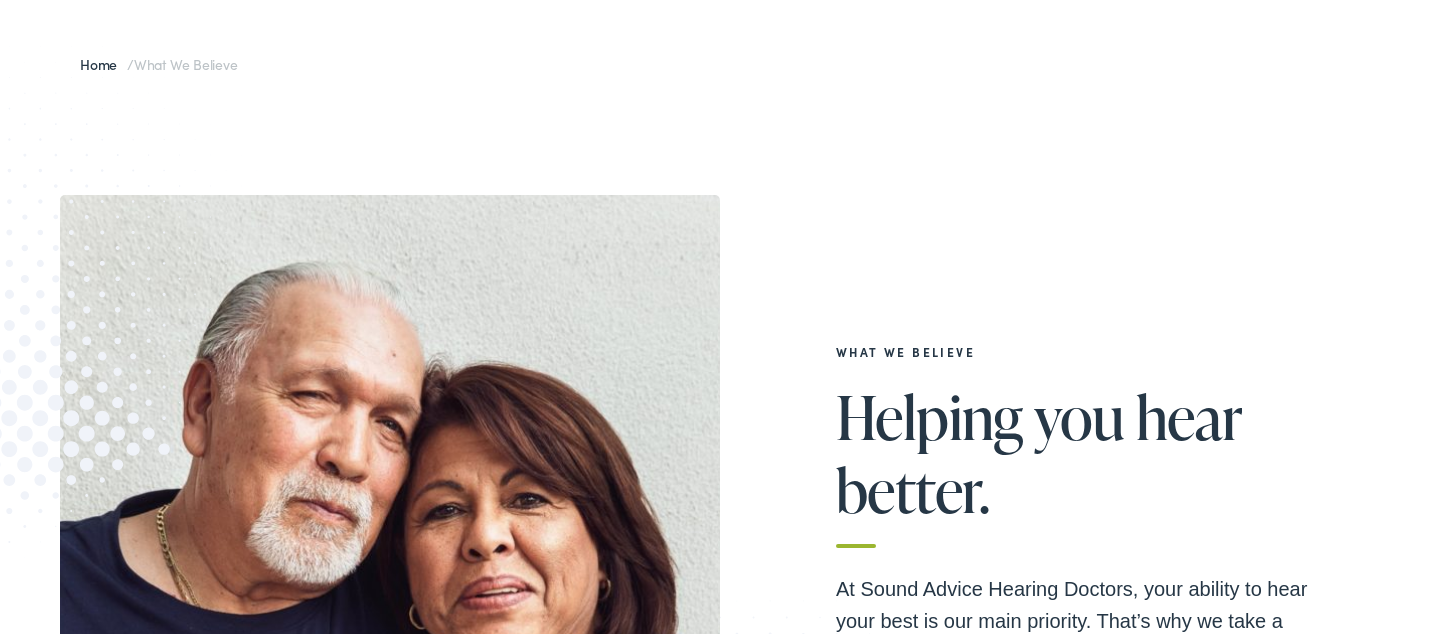 scroll, scrollTop: 0, scrollLeft: 0, axis: both 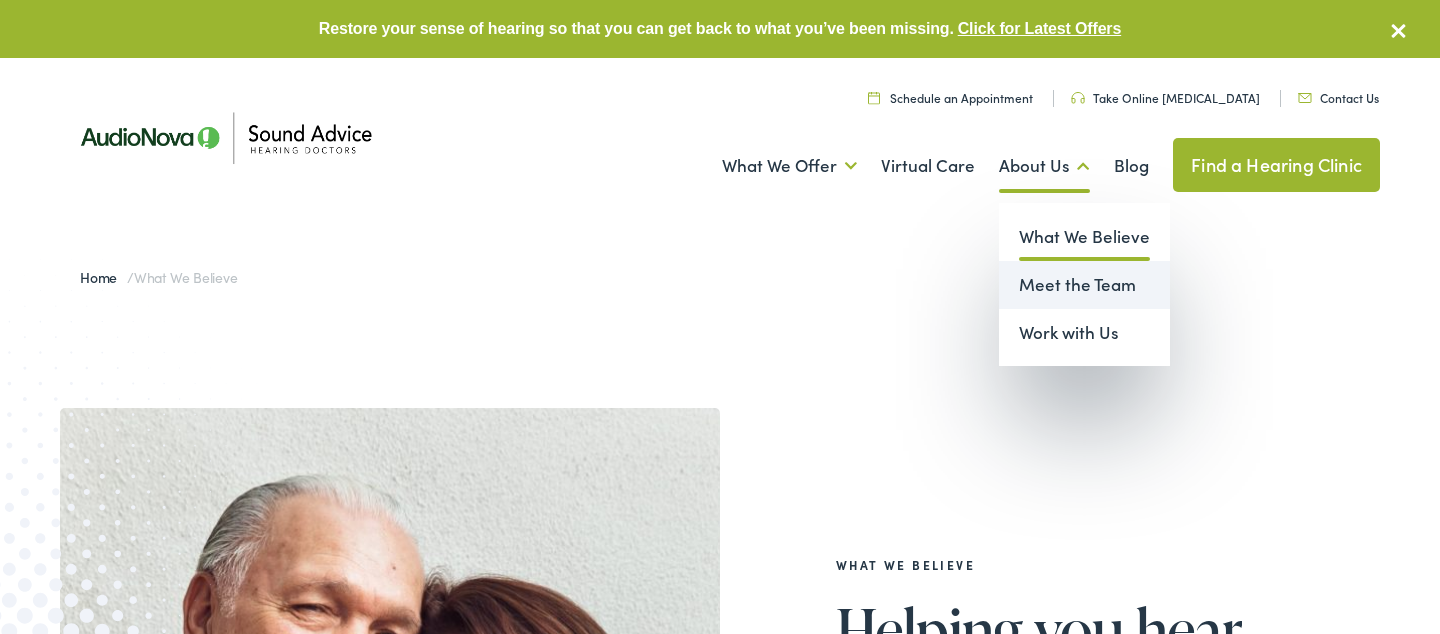 click on "Meet the Team" at bounding box center (1084, 285) 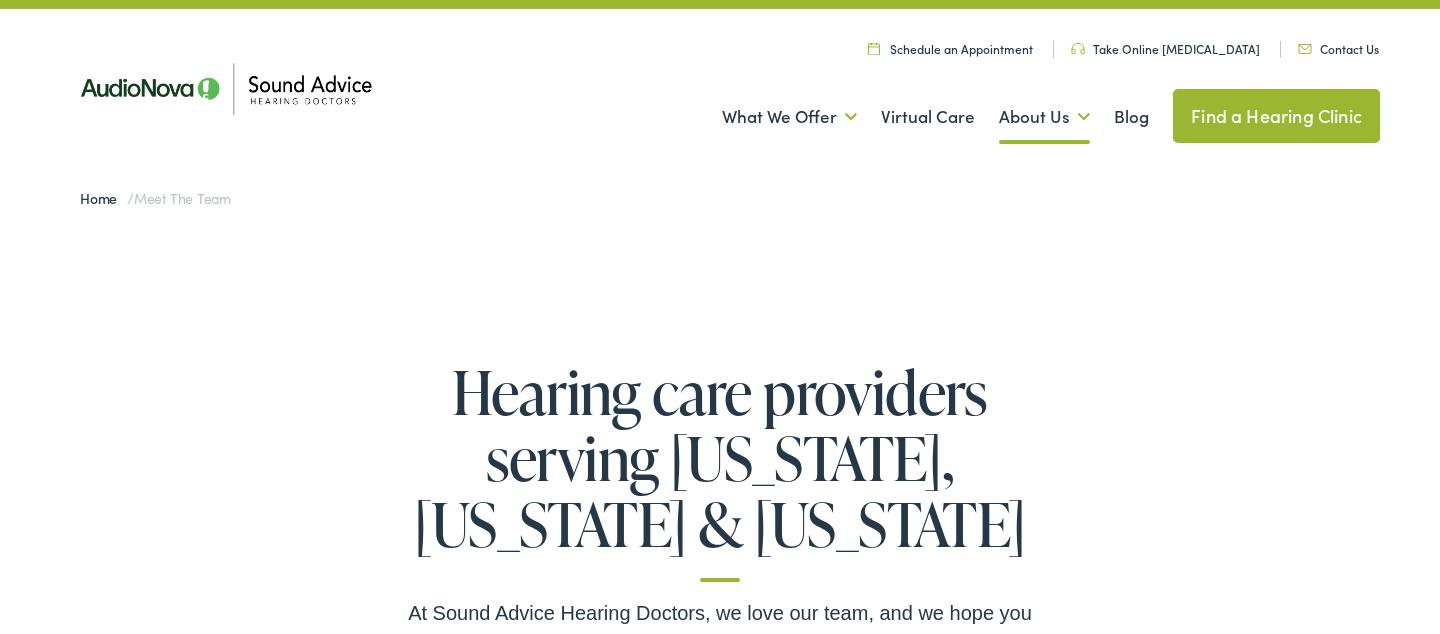 scroll, scrollTop: 0, scrollLeft: 0, axis: both 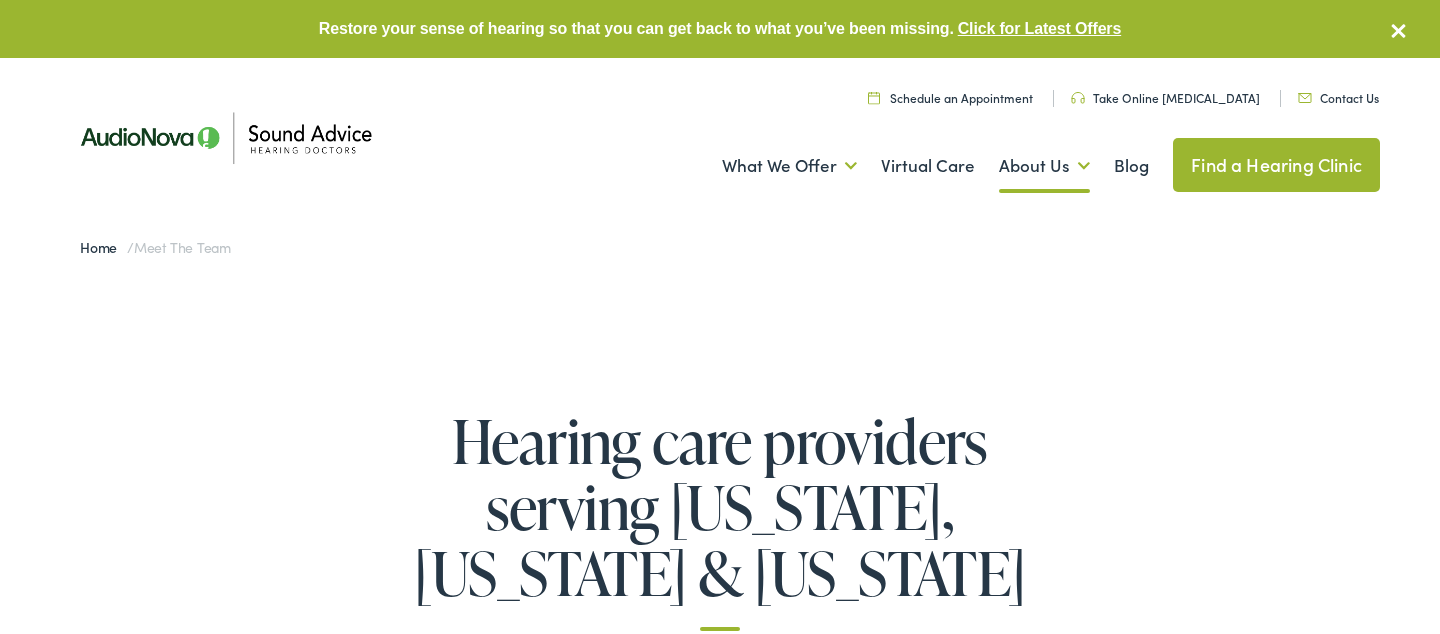 click on "Find a Hearing Clinic" at bounding box center [1276, 165] 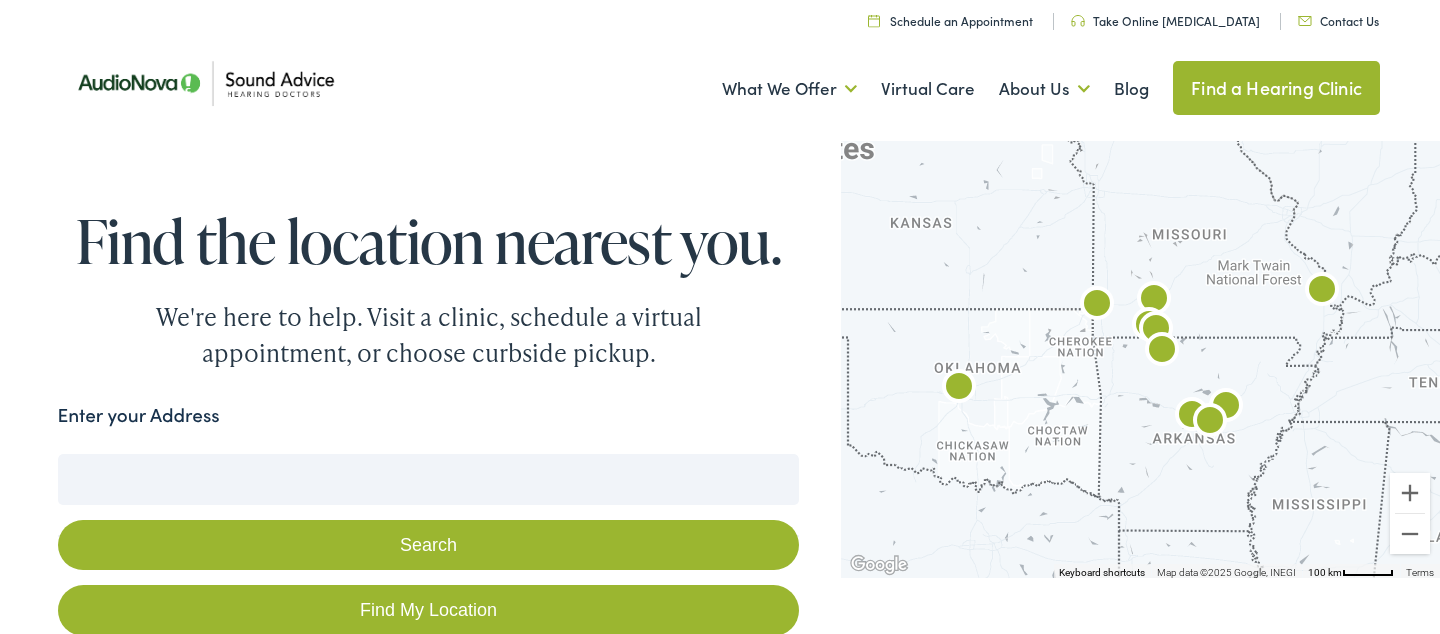 scroll, scrollTop: 0, scrollLeft: 0, axis: both 